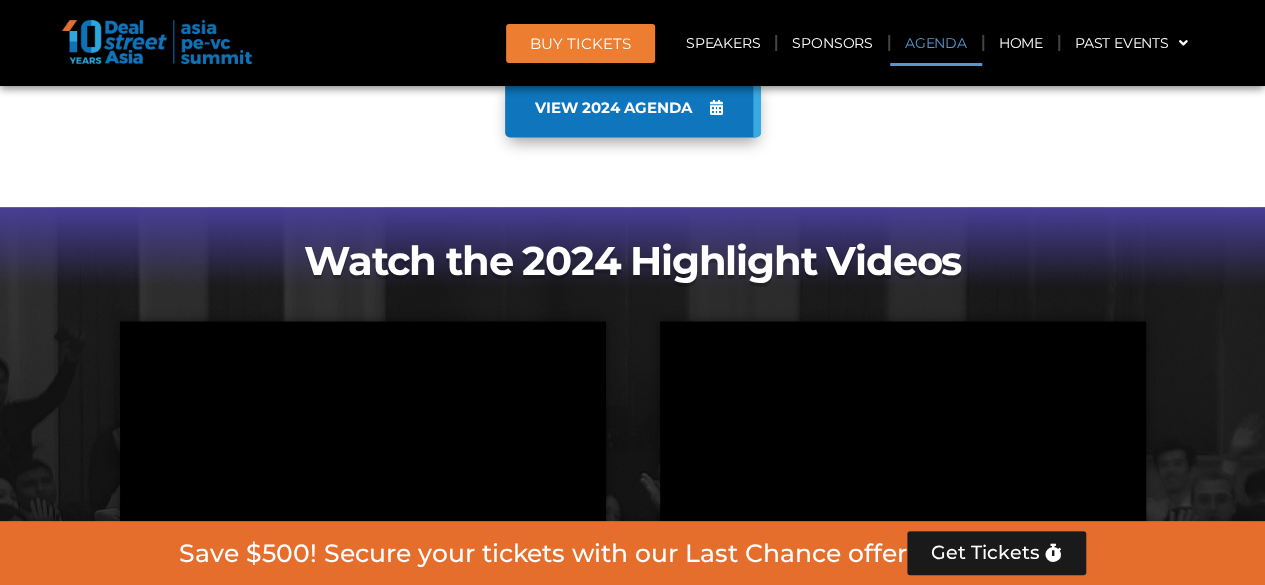 click on "Agenda" 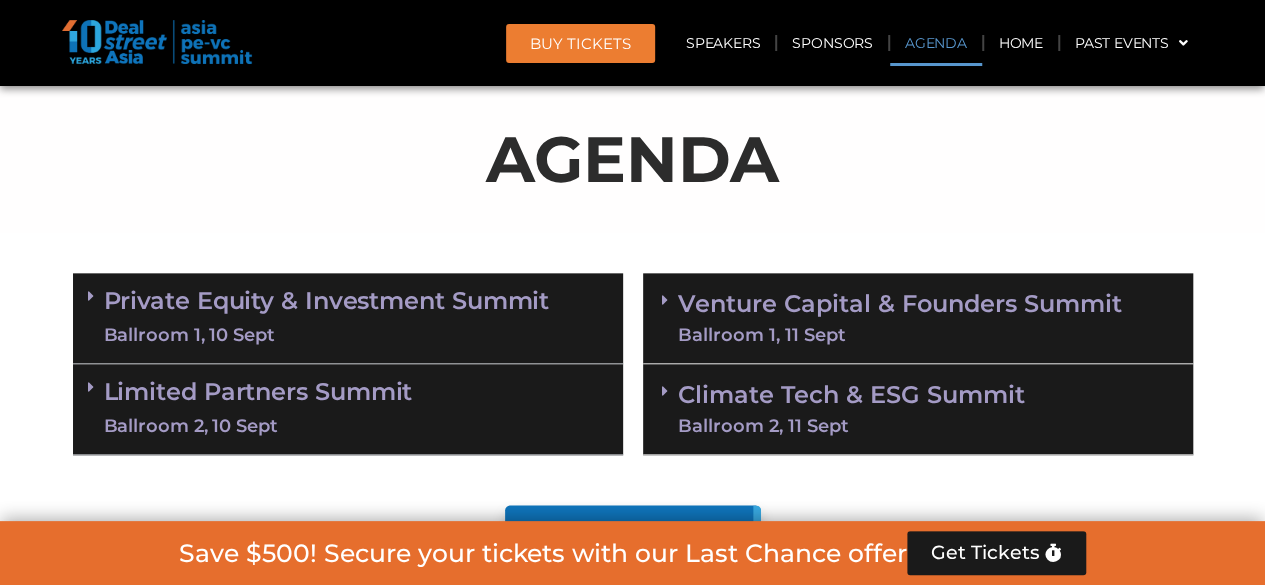 scroll, scrollTop: 1046, scrollLeft: 0, axis: vertical 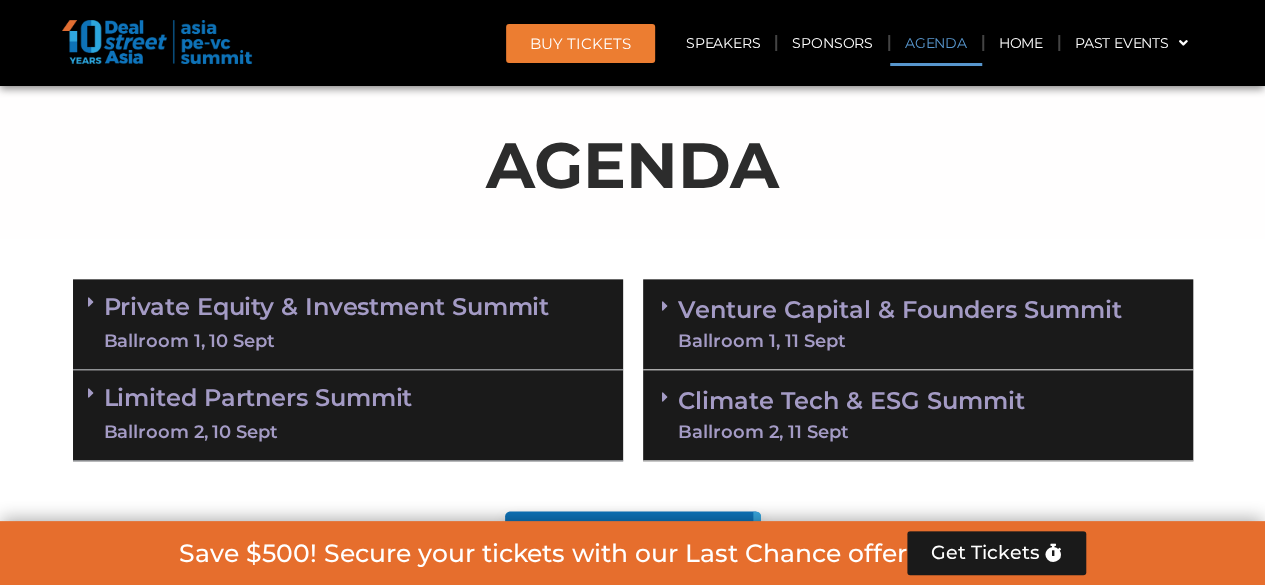 click on "Private Equity & Investment Summit  Ballroom 1, 10 Sept" at bounding box center [327, 324] 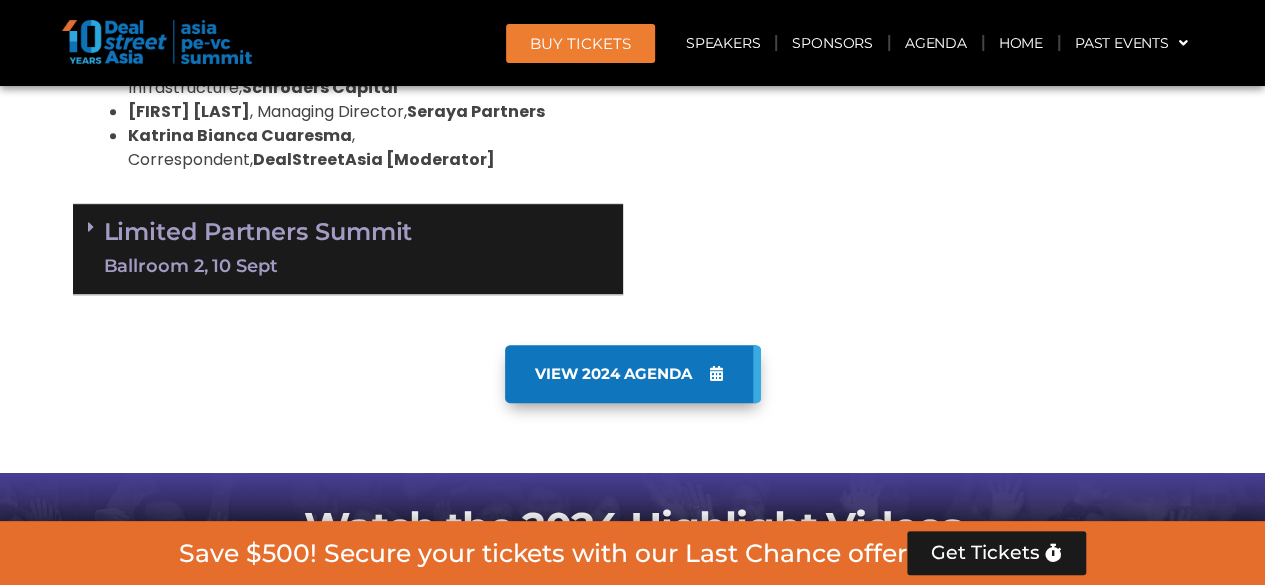scroll, scrollTop: 4146, scrollLeft: 0, axis: vertical 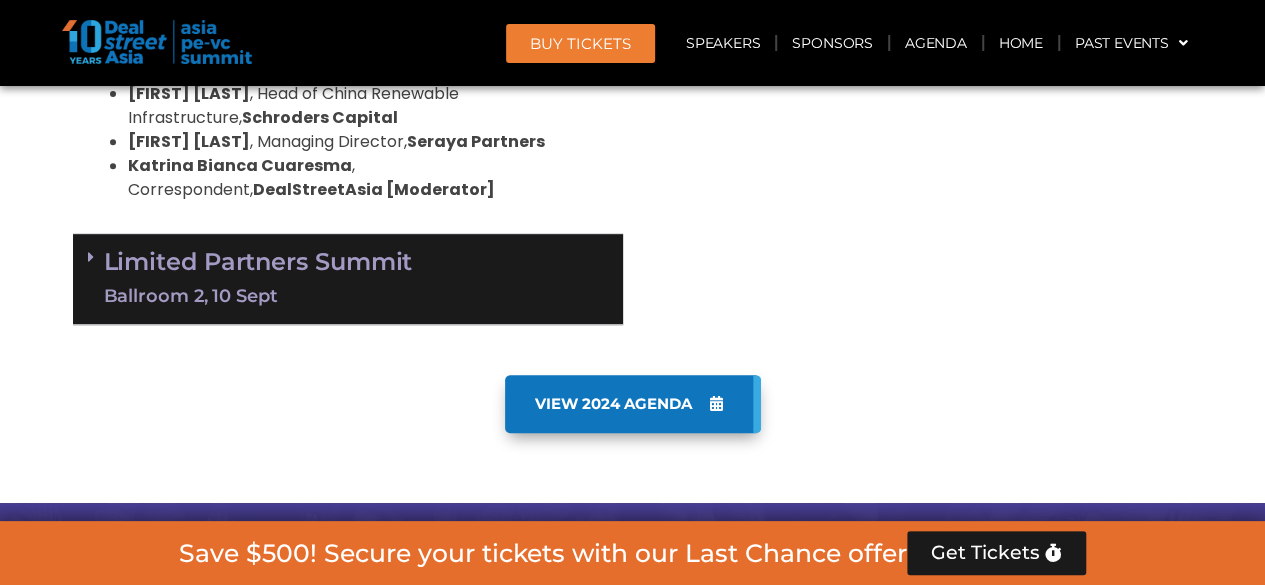 click on "Ballroom 2, 10 Sept" at bounding box center (258, 296) 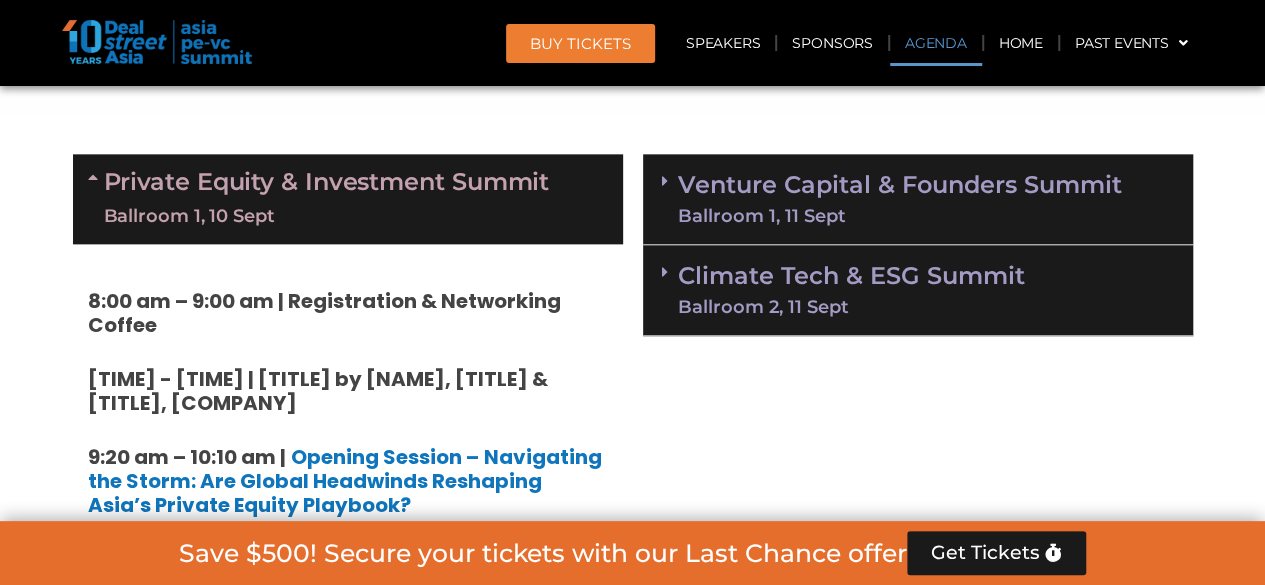 scroll, scrollTop: 1046, scrollLeft: 0, axis: vertical 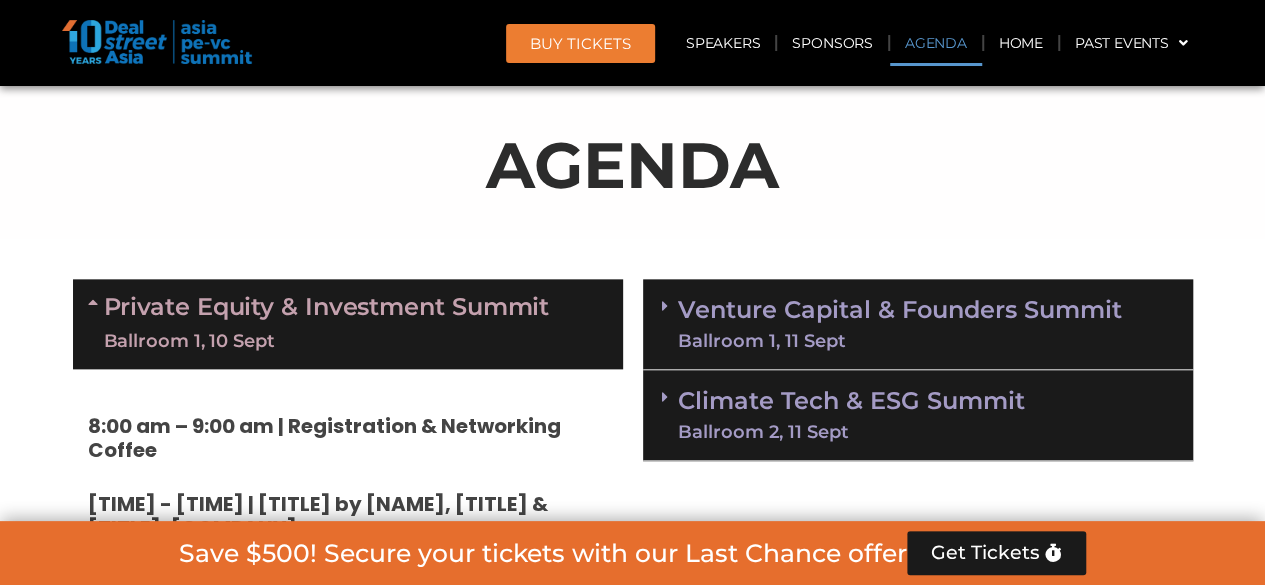 click on "Ballroom 1, 11 Sept" at bounding box center (900, 341) 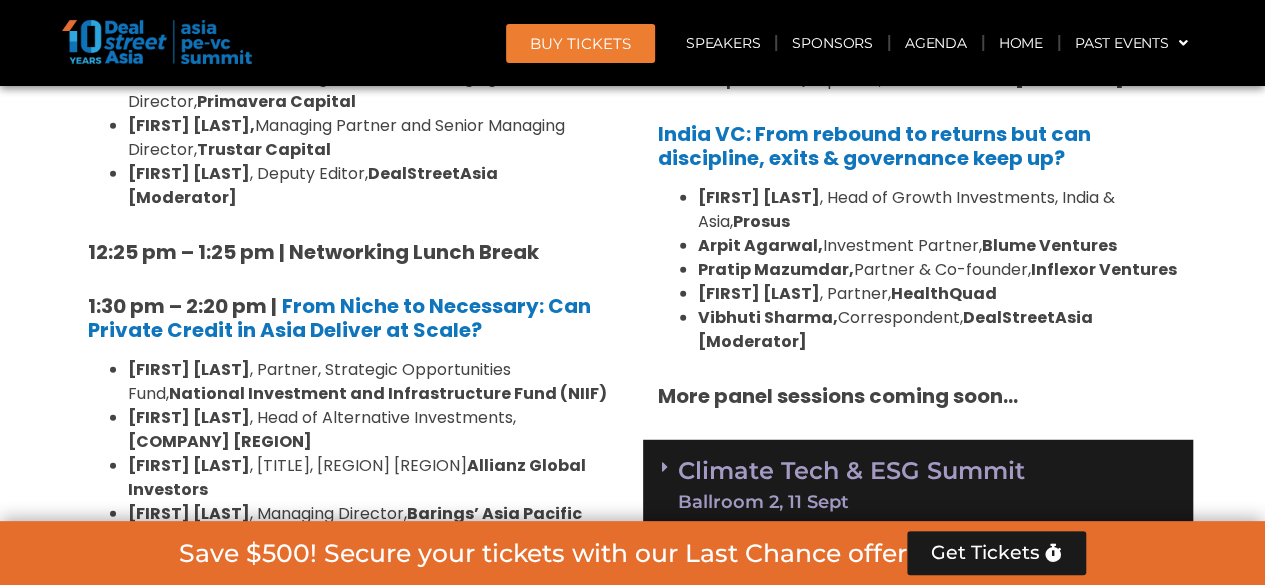 scroll, scrollTop: 2546, scrollLeft: 0, axis: vertical 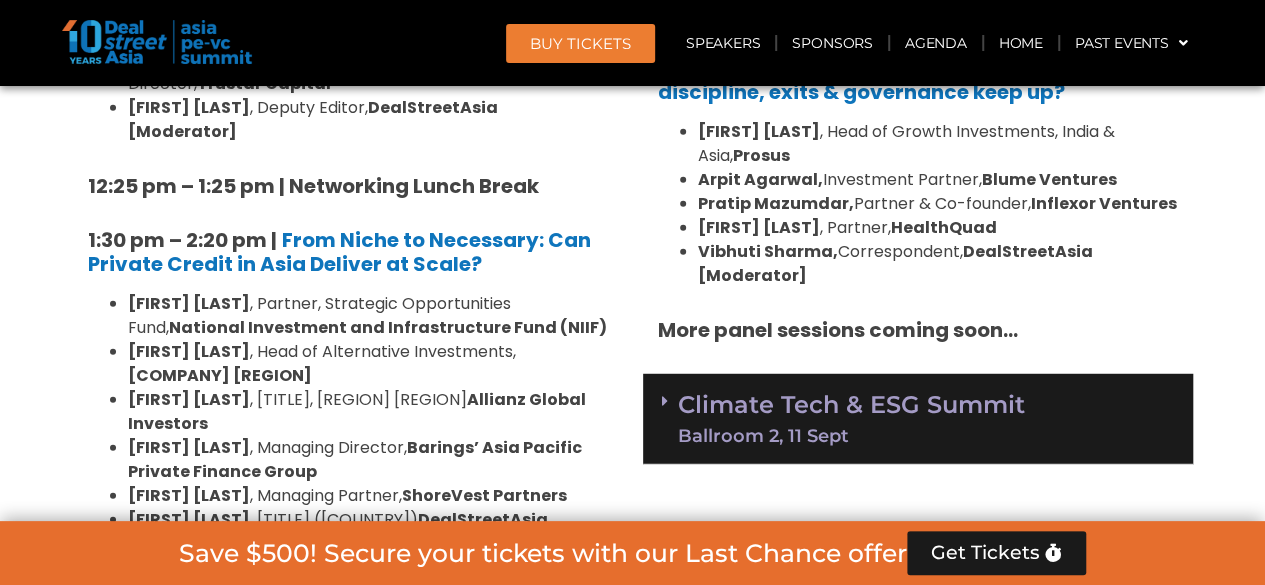 click on "Climate Tech & ESG Summit  Ballroom 2, 11 Sept" at bounding box center (851, 419) 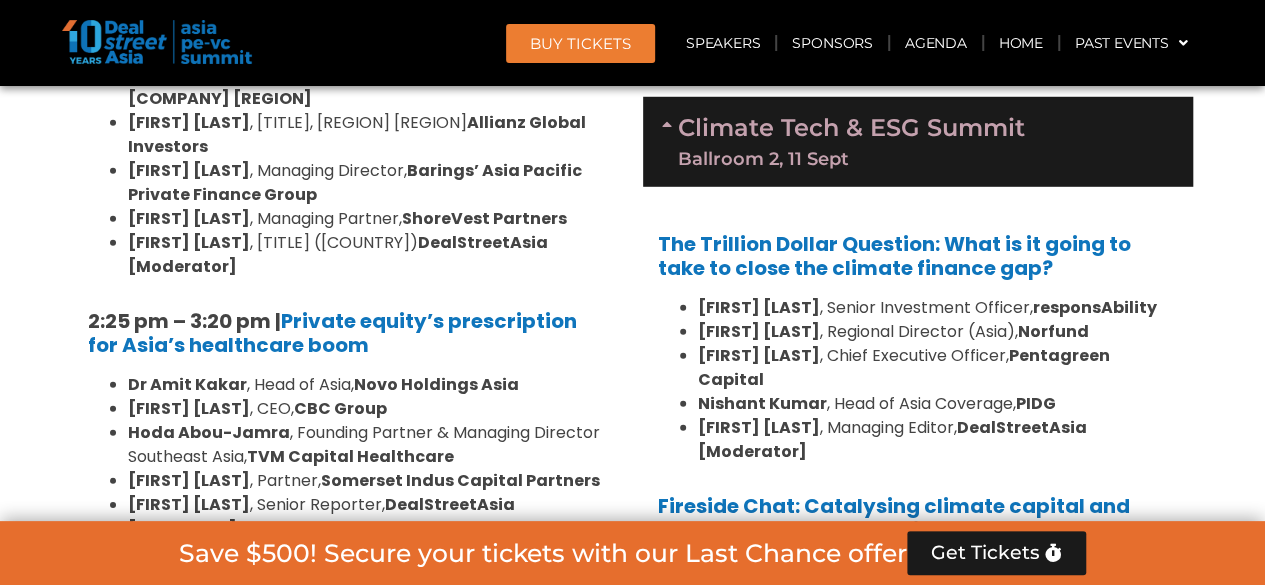 scroll, scrollTop: 2746, scrollLeft: 0, axis: vertical 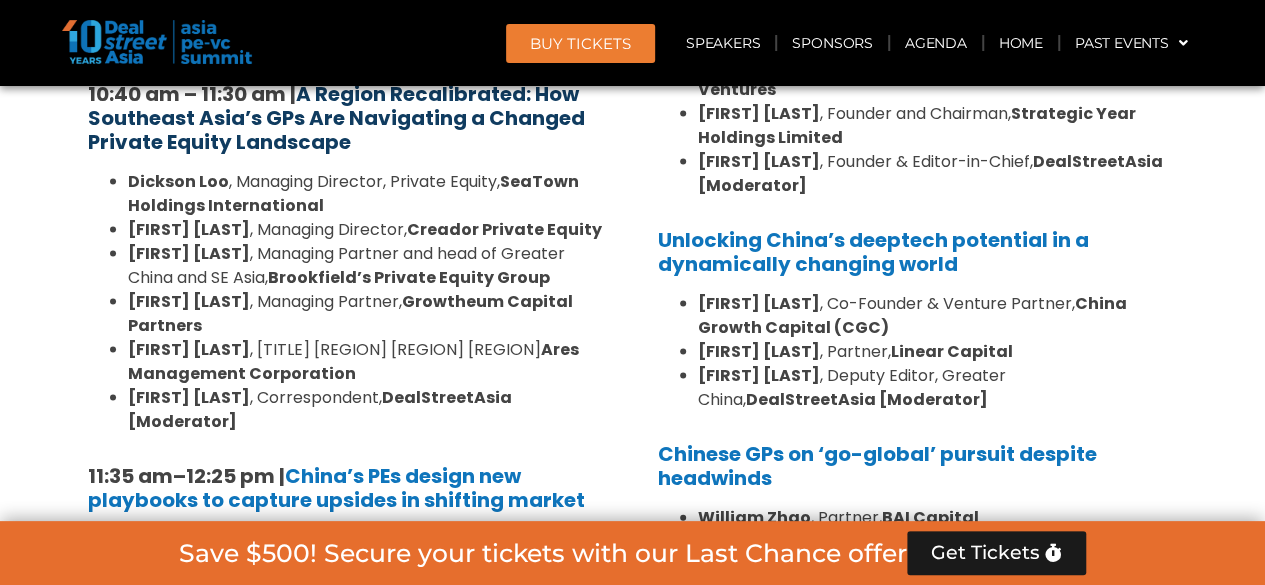 click on "A Region Recalibrated: How Southeast Asia’s GPs Are Navigating a Changed Private Equity Landscape" at bounding box center (336, 118) 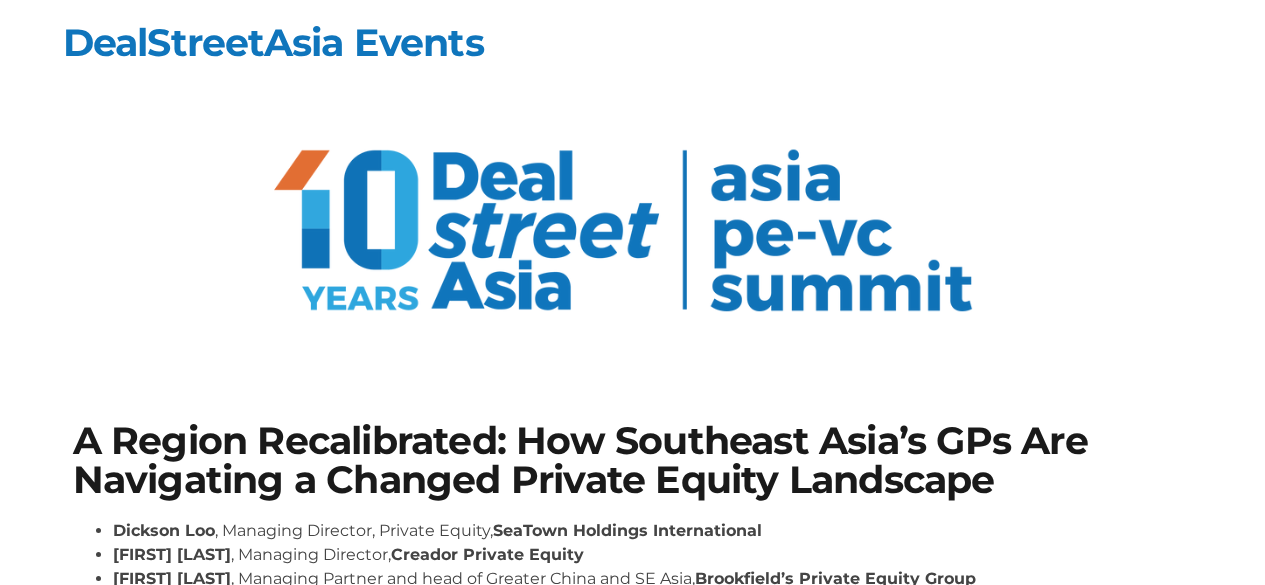 scroll, scrollTop: 200, scrollLeft: 0, axis: vertical 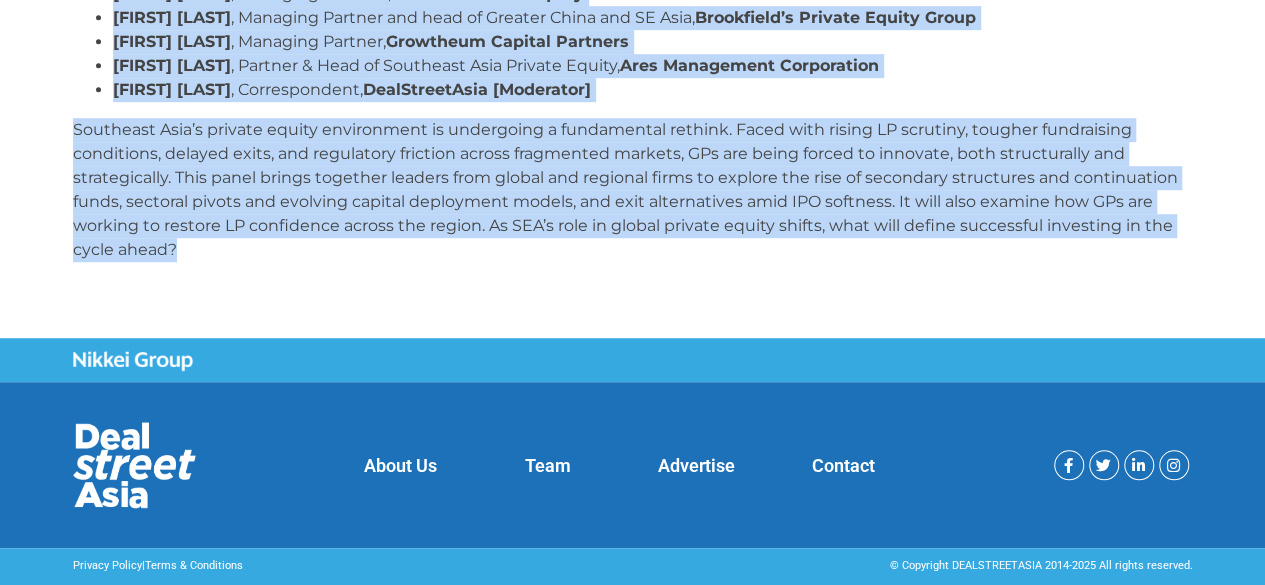 drag, startPoint x: 76, startPoint y: 240, endPoint x: 417, endPoint y: 301, distance: 346.41306 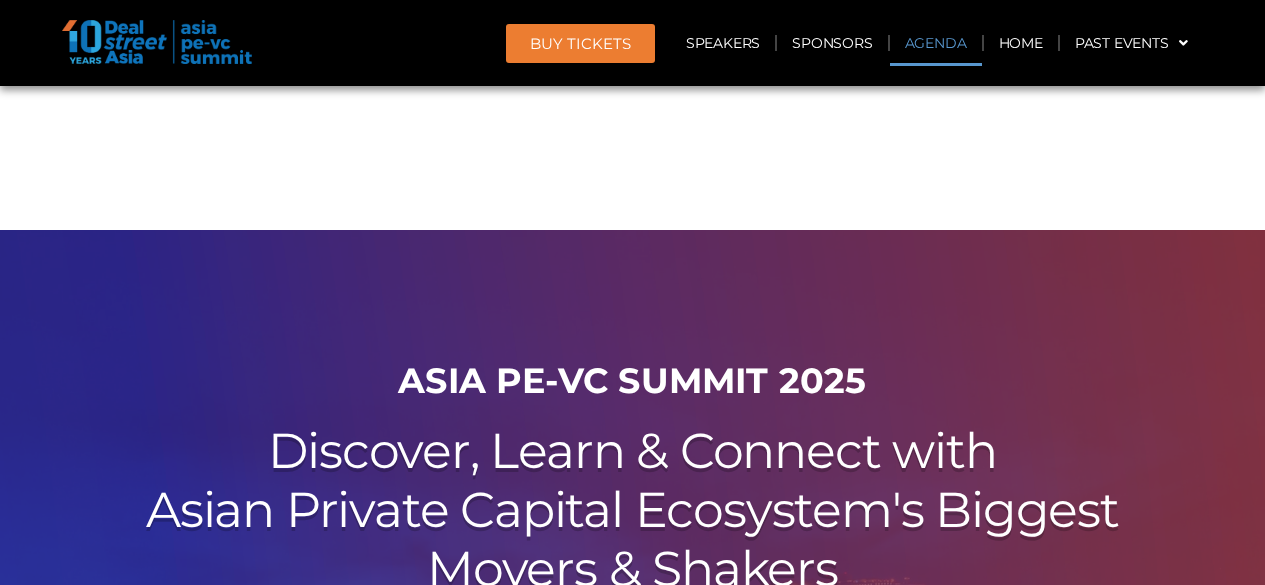 click on "Agenda" 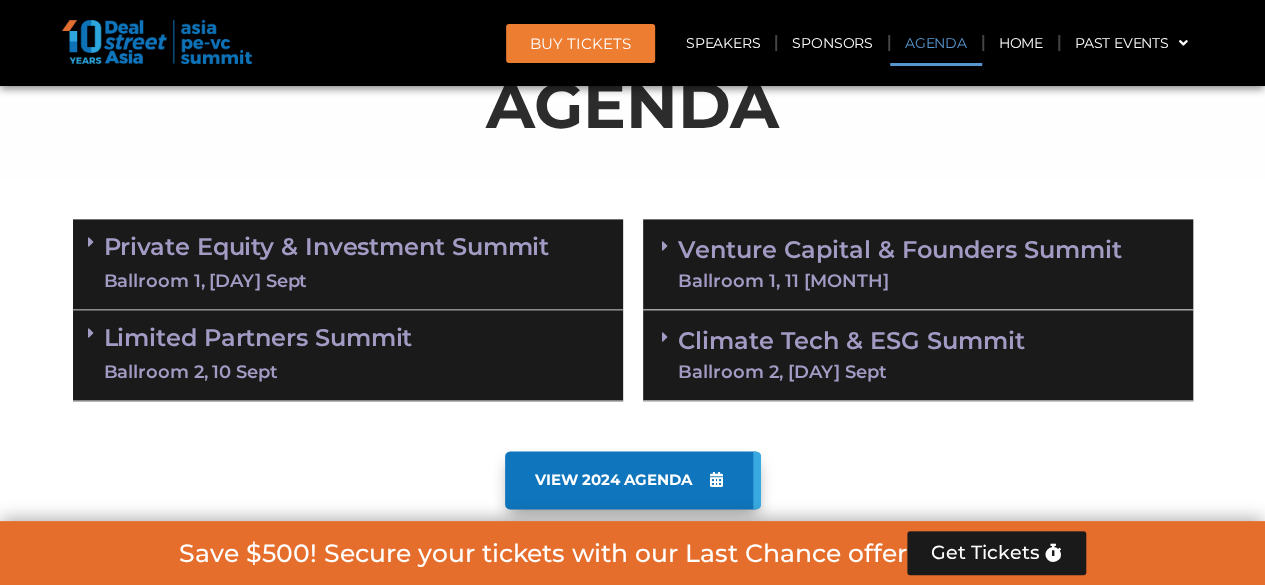 scroll, scrollTop: 1190, scrollLeft: 0, axis: vertical 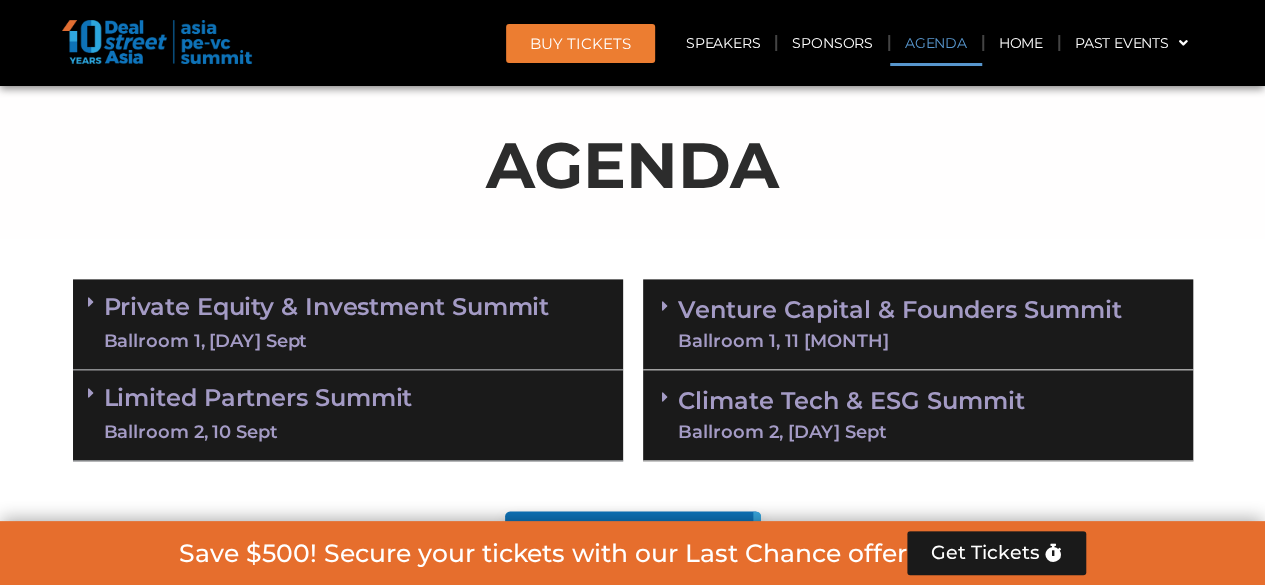 click on "Private Equity & Investment Summit  Ballroom 1, 10 Sept" at bounding box center (327, 324) 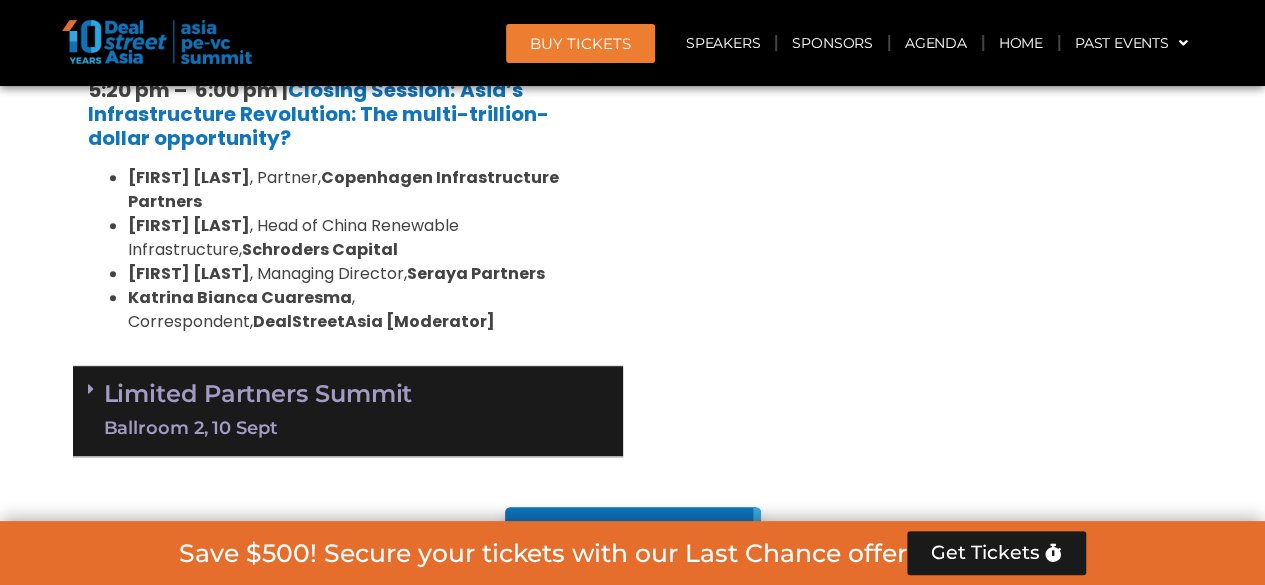 scroll, scrollTop: 4390, scrollLeft: 0, axis: vertical 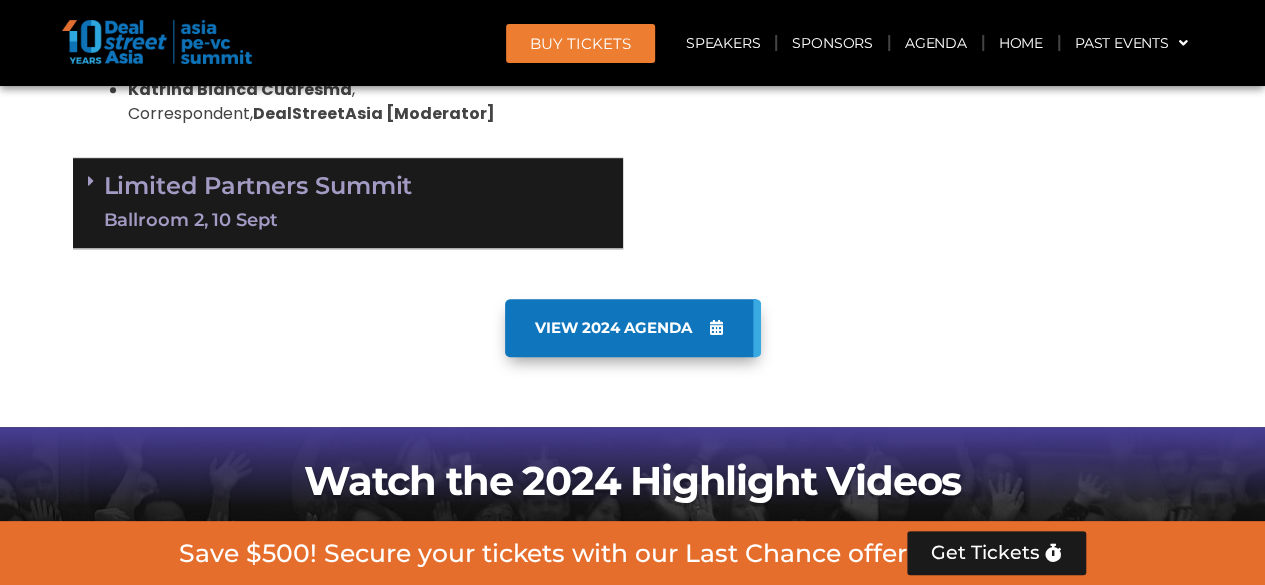click on "Limited Partners Summit  Ballroom 2, 10 Sept" at bounding box center [258, 203] 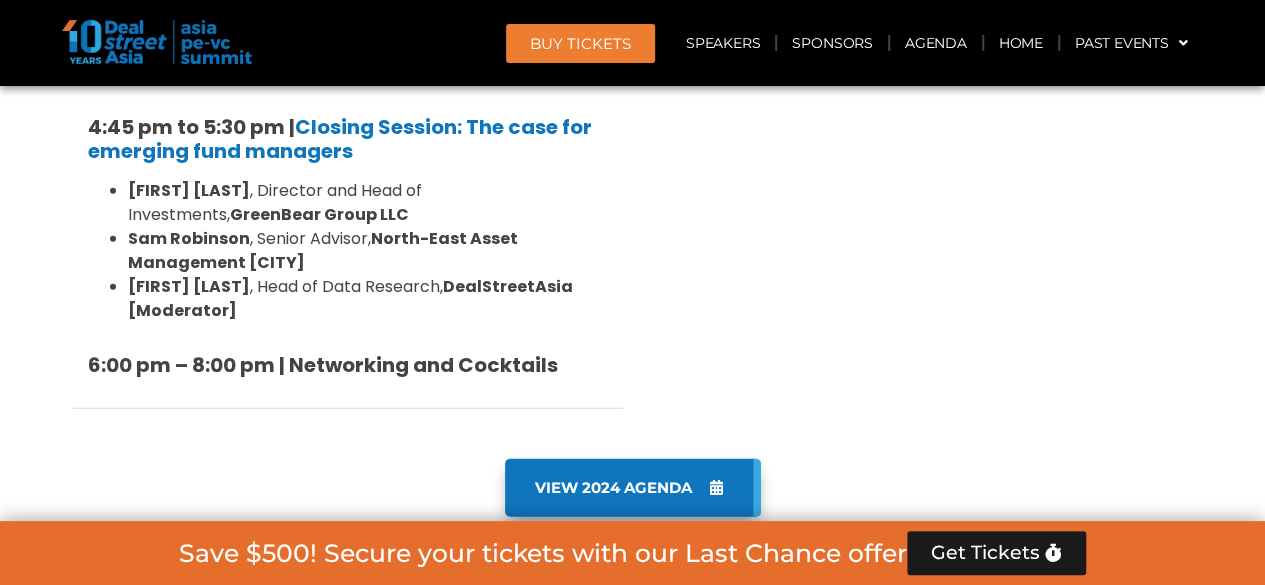 scroll, scrollTop: 6290, scrollLeft: 0, axis: vertical 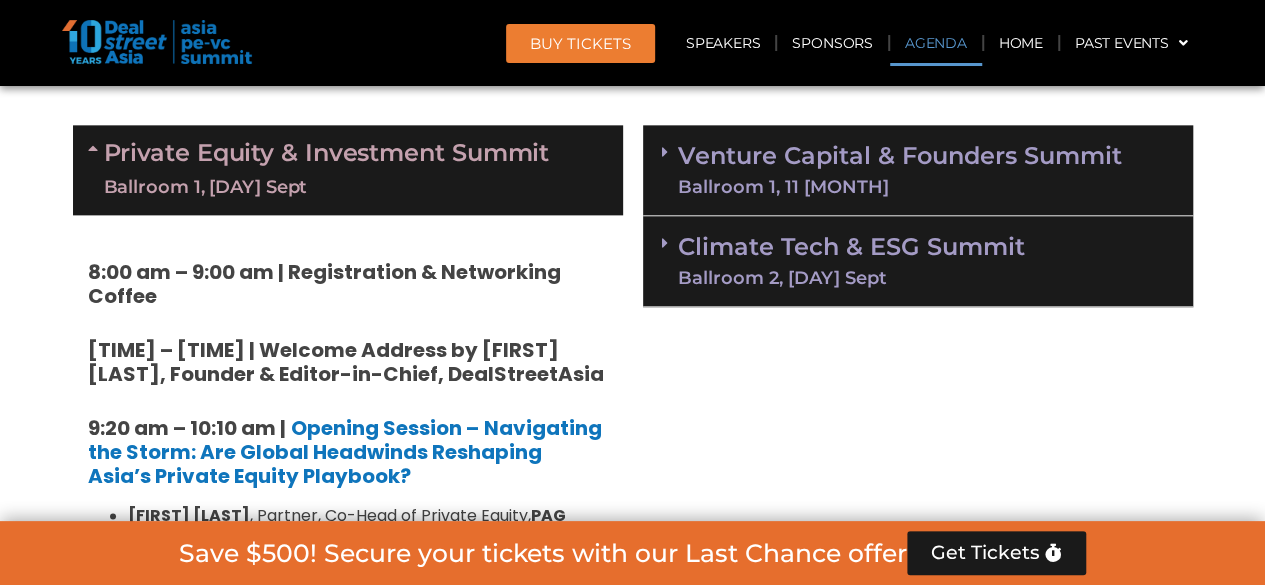 click on "Venture Capital & Founders​ Summit  Ballroom 1, 11 Sept" at bounding box center [900, 170] 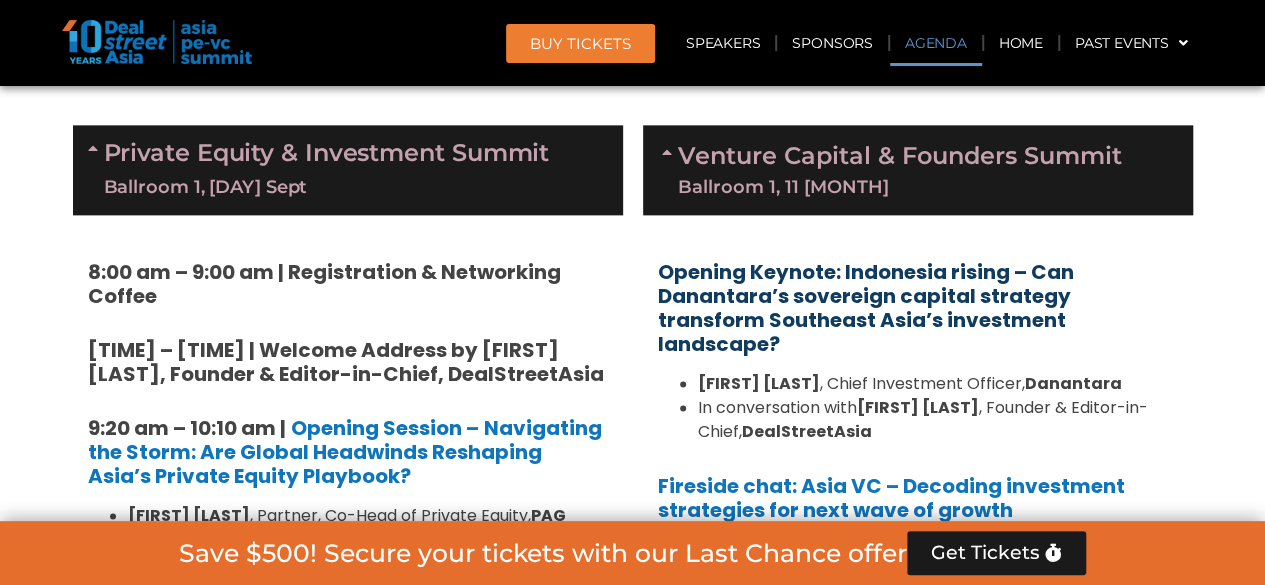 click on "Opening Keynote: Indonesia rising – Can Danantara’s sovereign capital strategy transform Southeast Asia’s investment landscape?" at bounding box center [866, 308] 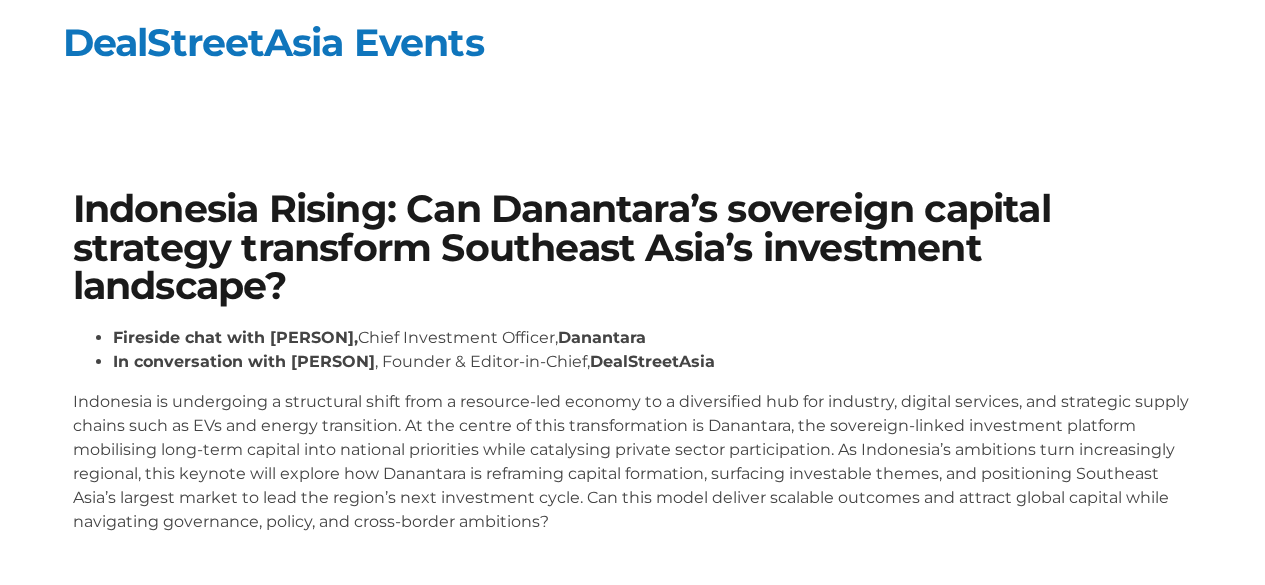 scroll, scrollTop: 0, scrollLeft: 0, axis: both 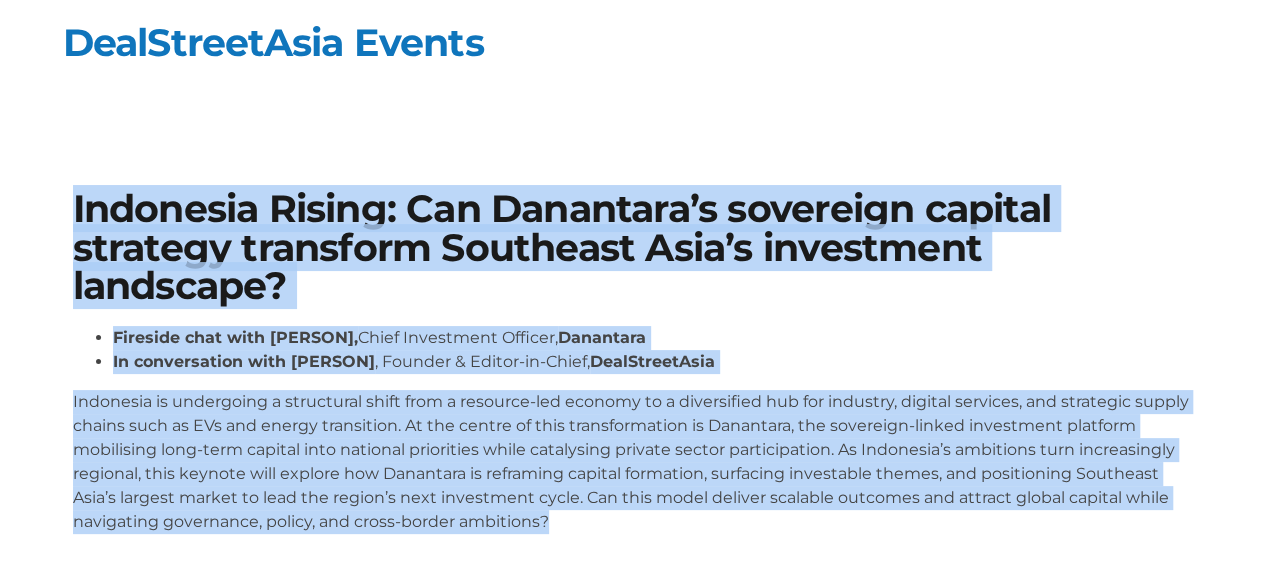 drag, startPoint x: 66, startPoint y: 203, endPoint x: 738, endPoint y: 513, distance: 740.05676 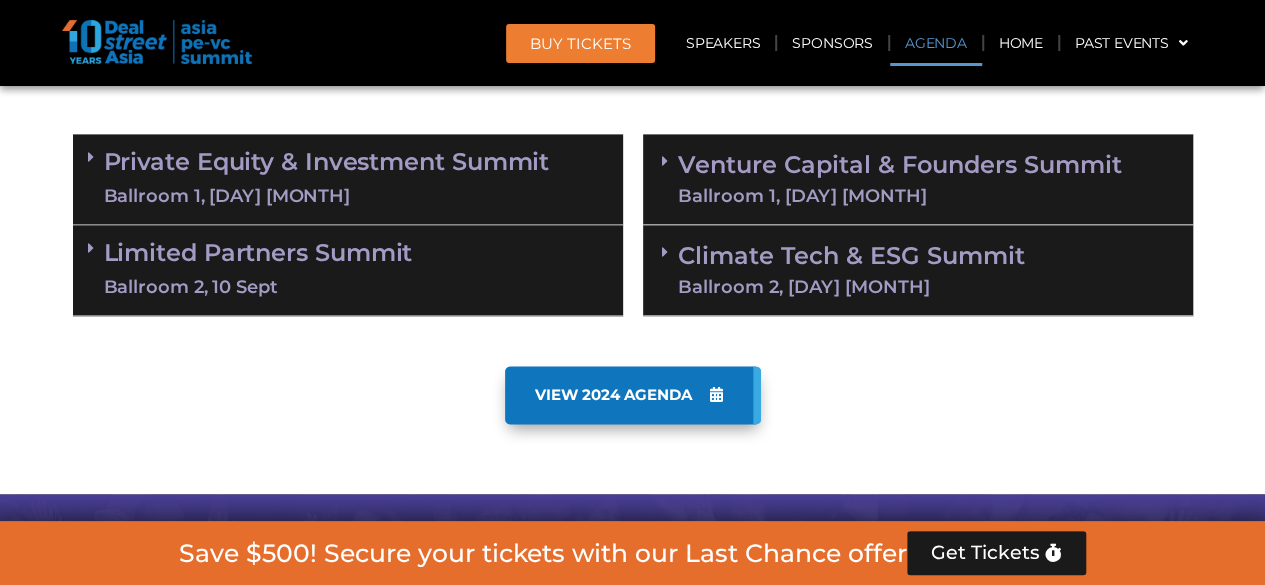 scroll, scrollTop: 1335, scrollLeft: 0, axis: vertical 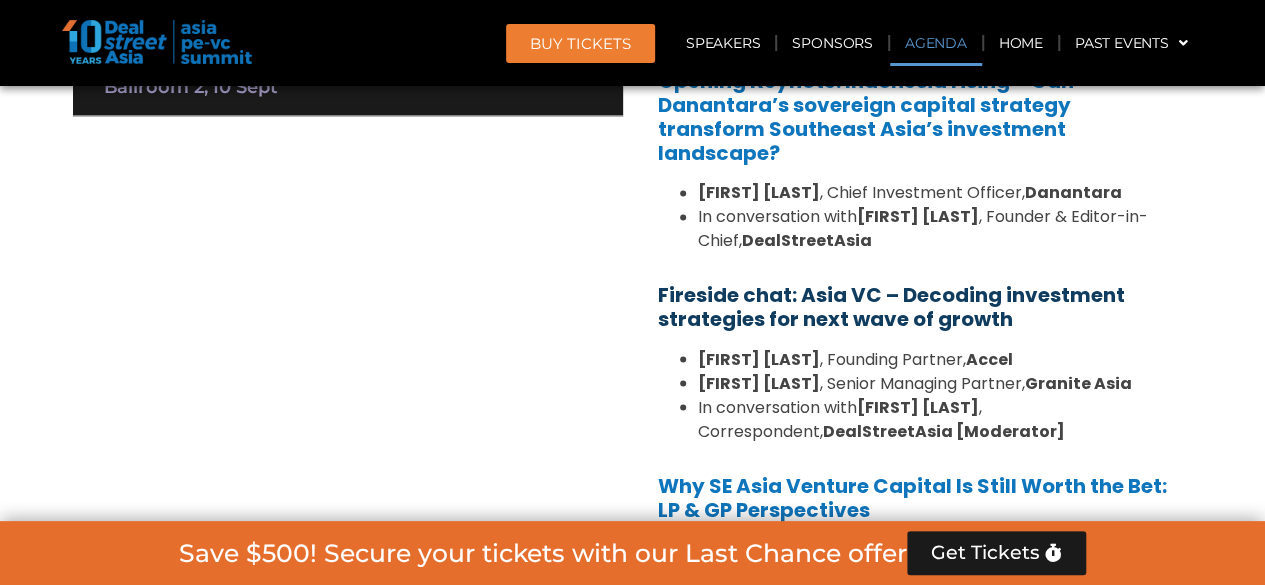 click on "Fireside chat: Asia VC – Decoding investment strategies for next wave of growth" at bounding box center (891, 307) 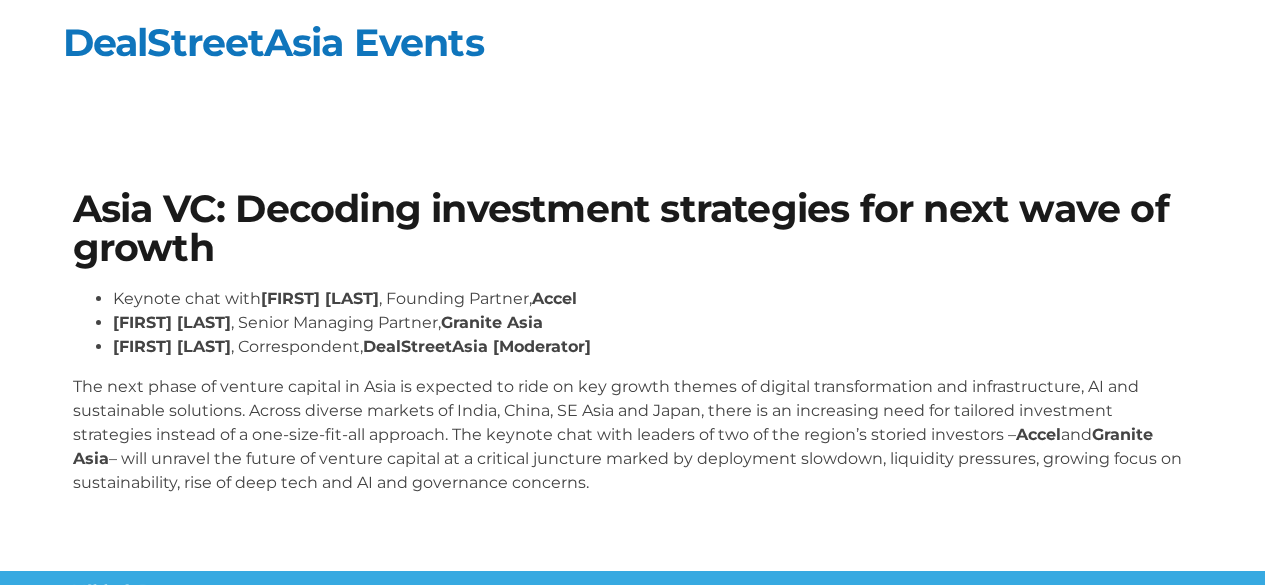 scroll, scrollTop: 0, scrollLeft: 0, axis: both 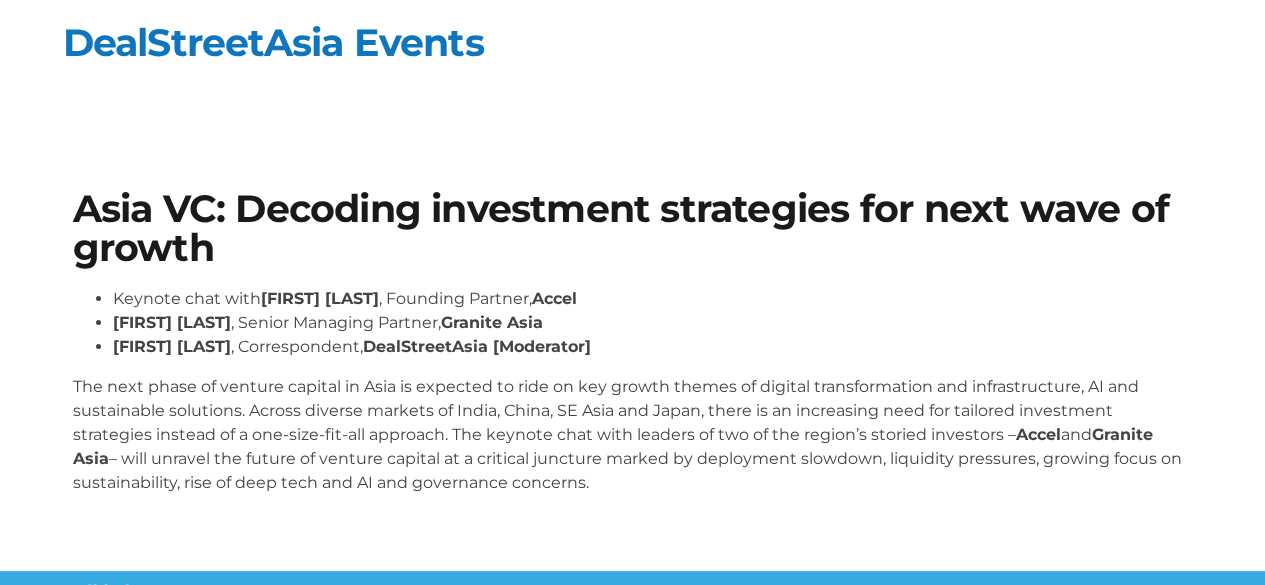 drag, startPoint x: 303, startPoint y: 264, endPoint x: 898, endPoint y: 481, distance: 633.33563 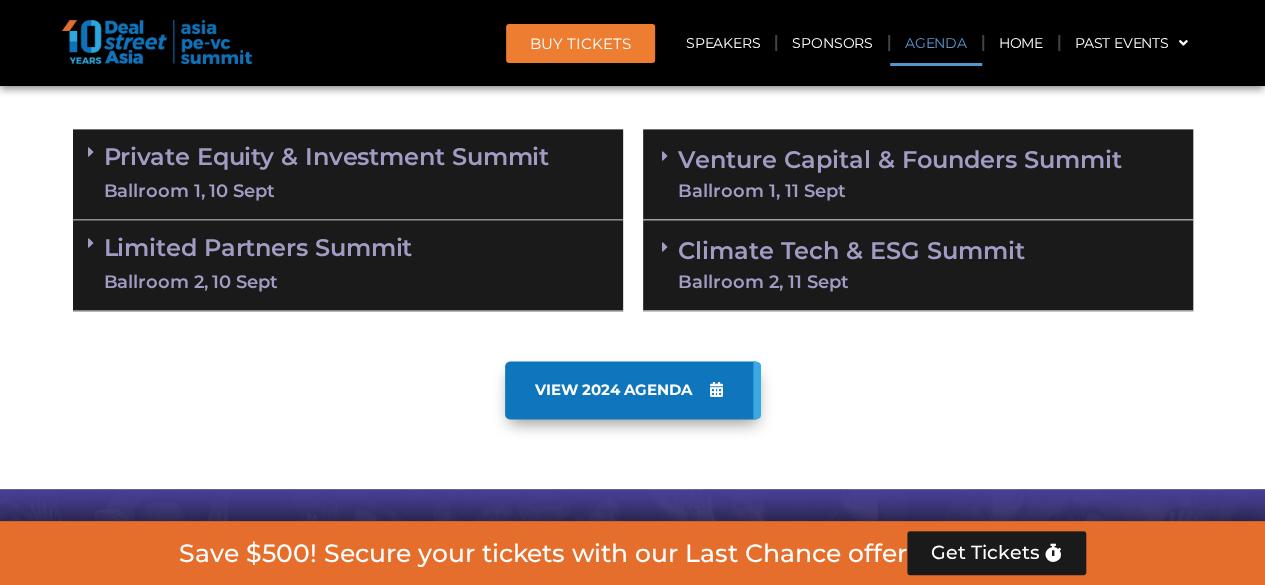 scroll, scrollTop: 1235, scrollLeft: 0, axis: vertical 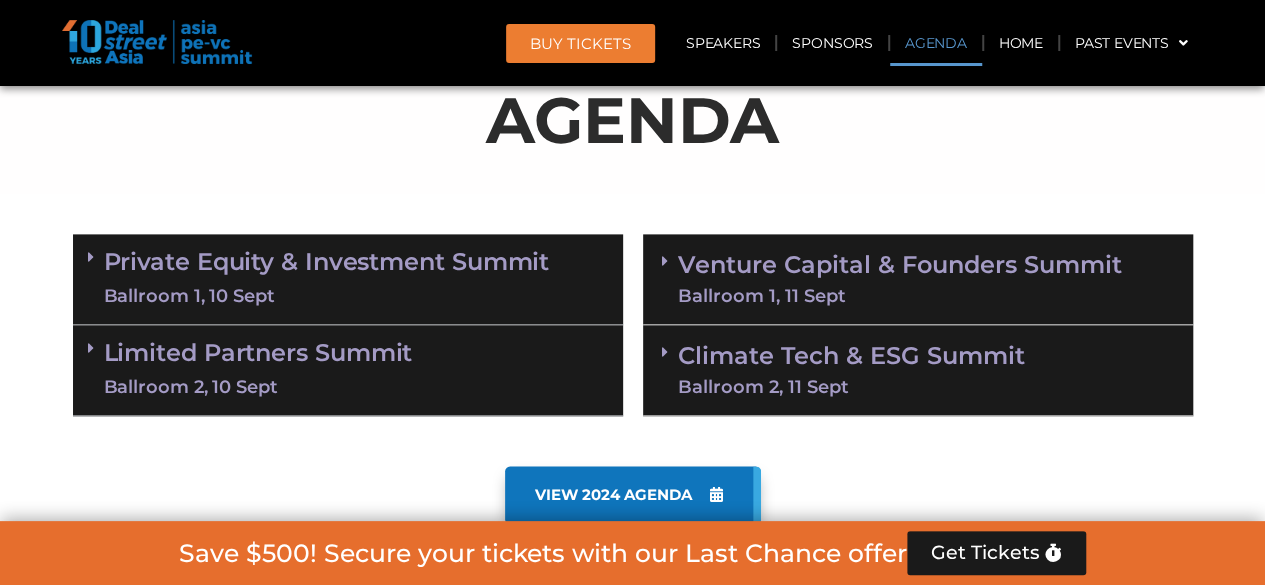 click on "Venture Capital & Founders​ Summit  Ballroom 1, 11 Sept" at bounding box center (900, 279) 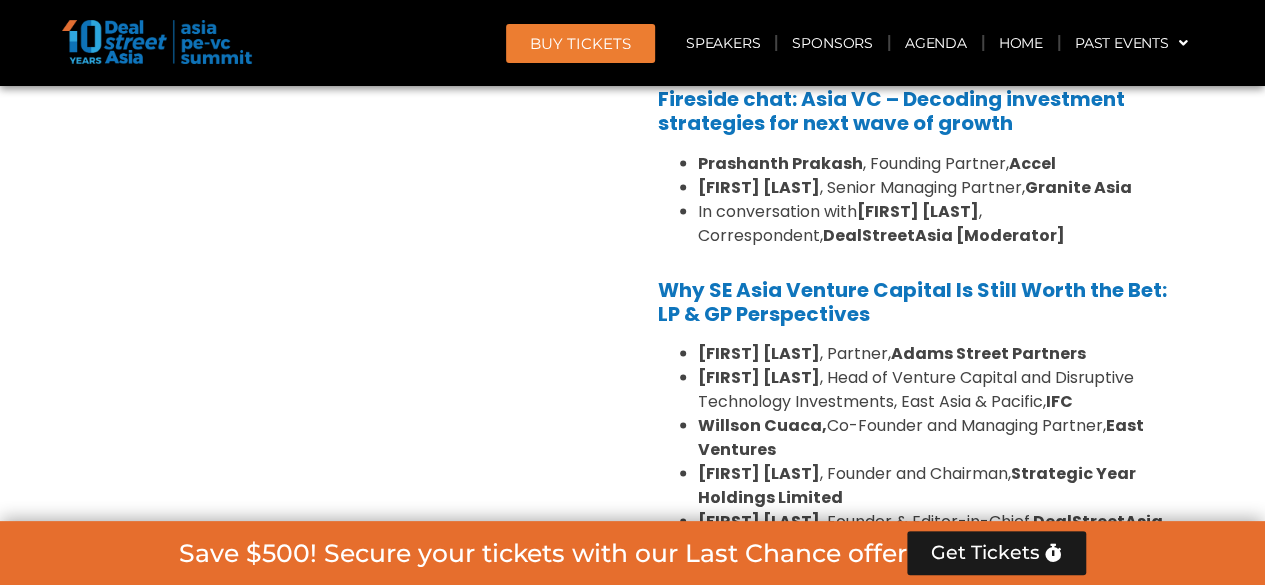 scroll, scrollTop: 1735, scrollLeft: 0, axis: vertical 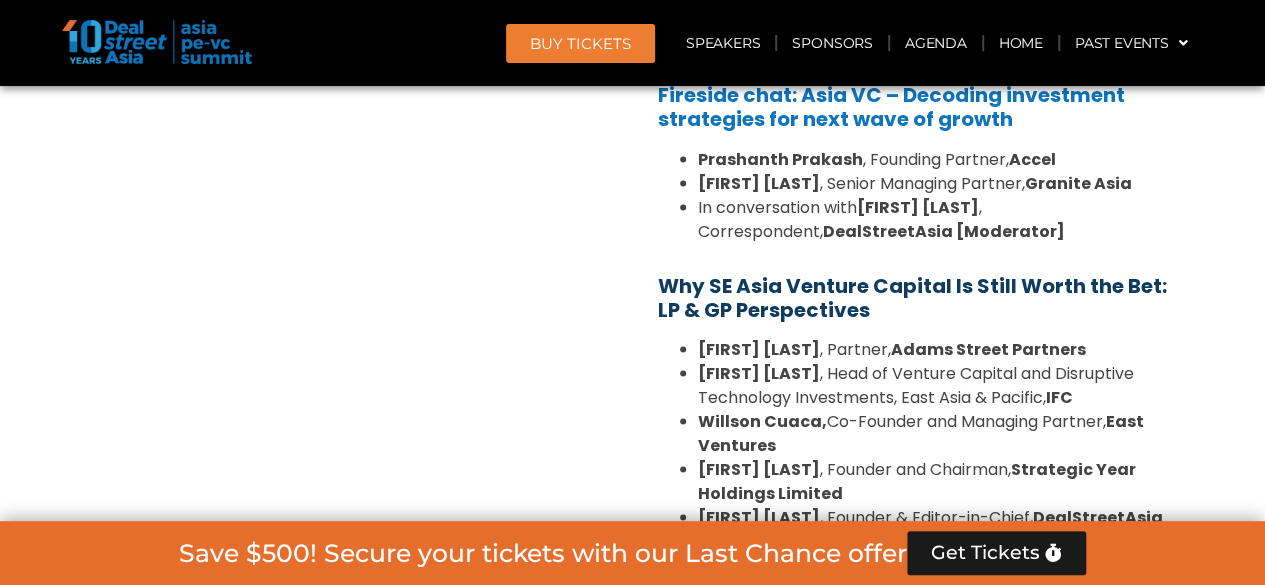 click on "Why SE Asia Venture Capital Is Still Worth the Bet: LP & GP Perspectives" at bounding box center [912, 297] 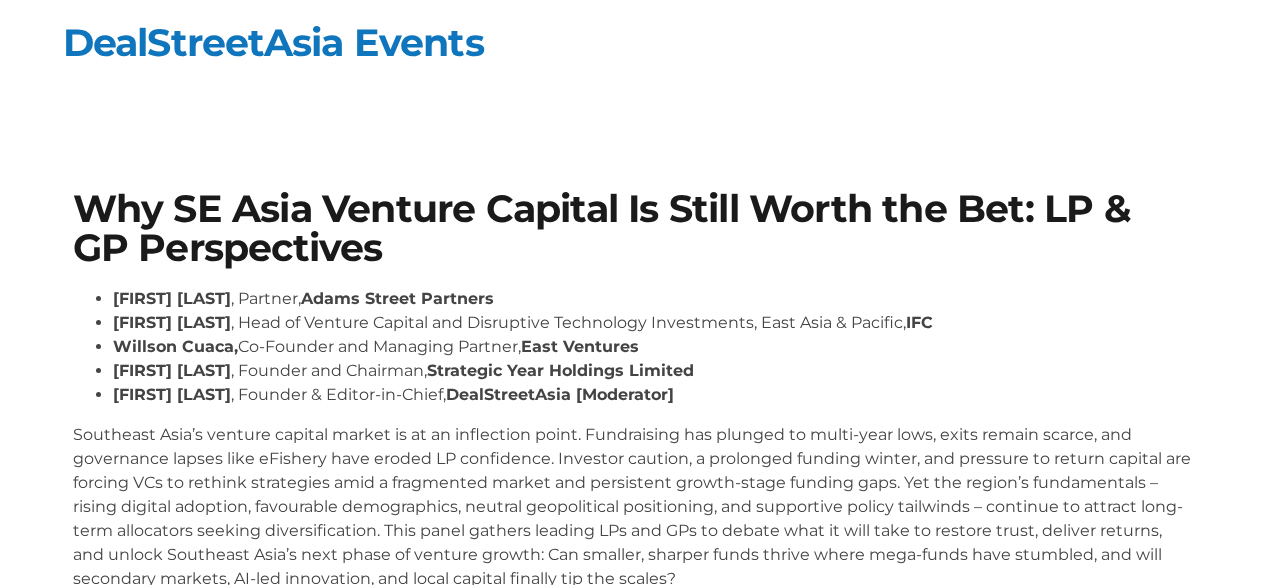 scroll, scrollTop: 0, scrollLeft: 0, axis: both 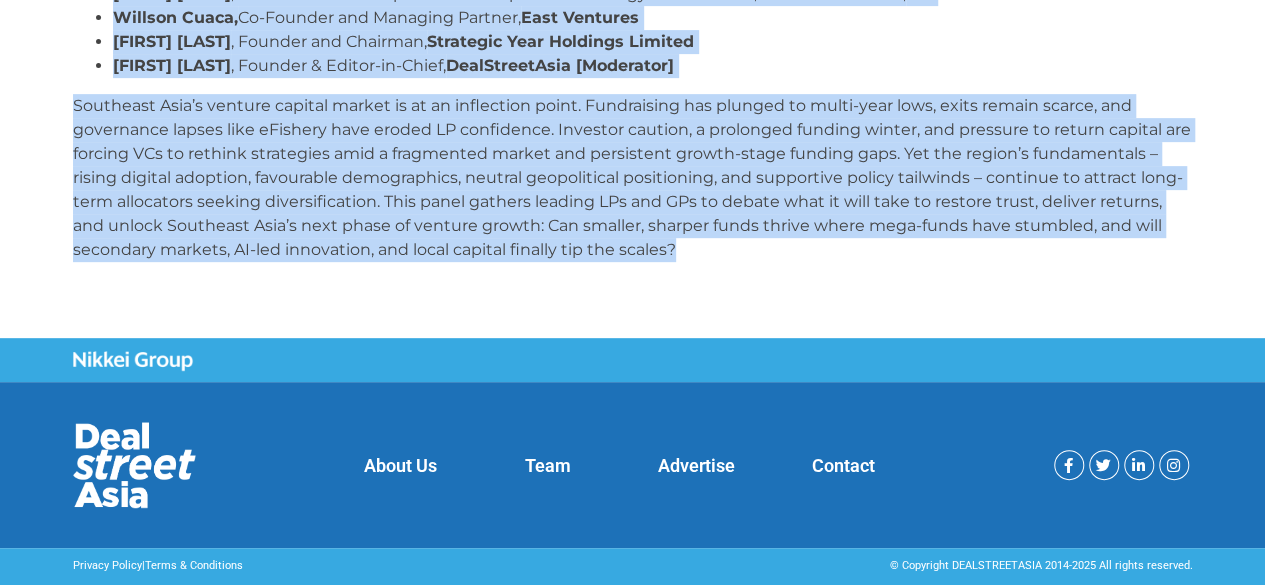 drag, startPoint x: 46, startPoint y: 203, endPoint x: 903, endPoint y: 304, distance: 862.931 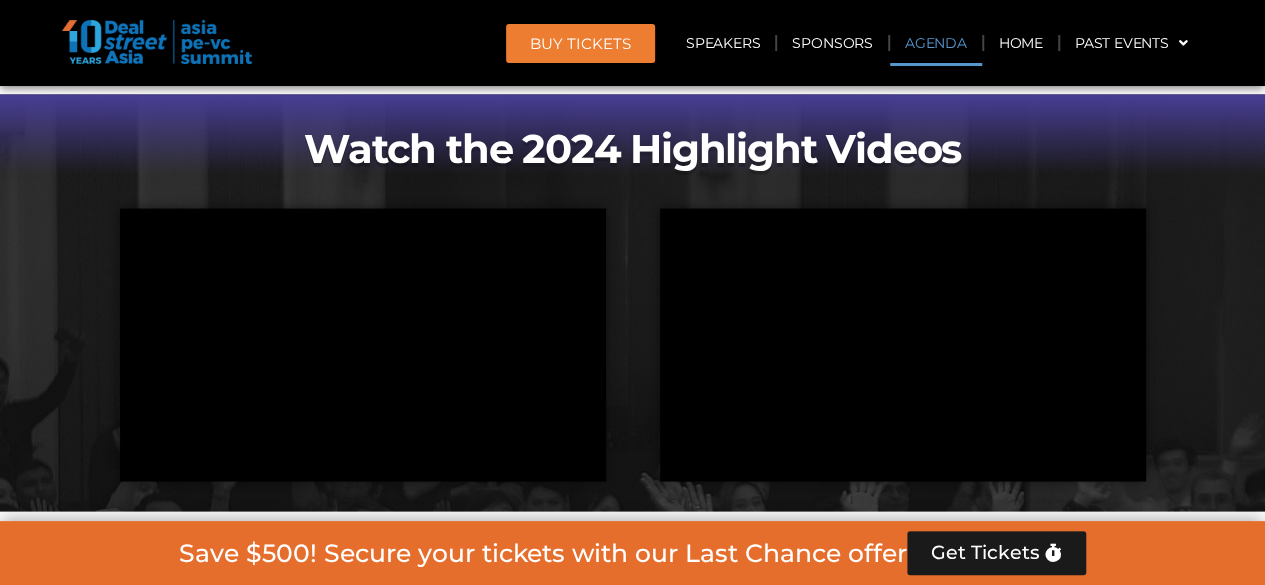click on "Agenda" 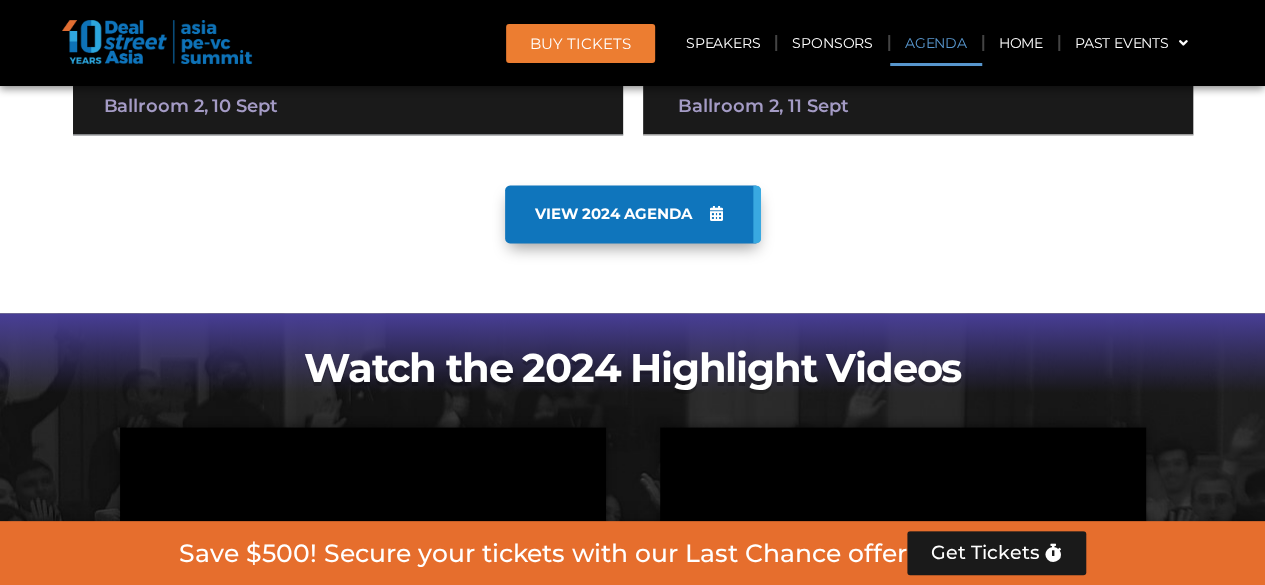 scroll, scrollTop: 1135, scrollLeft: 0, axis: vertical 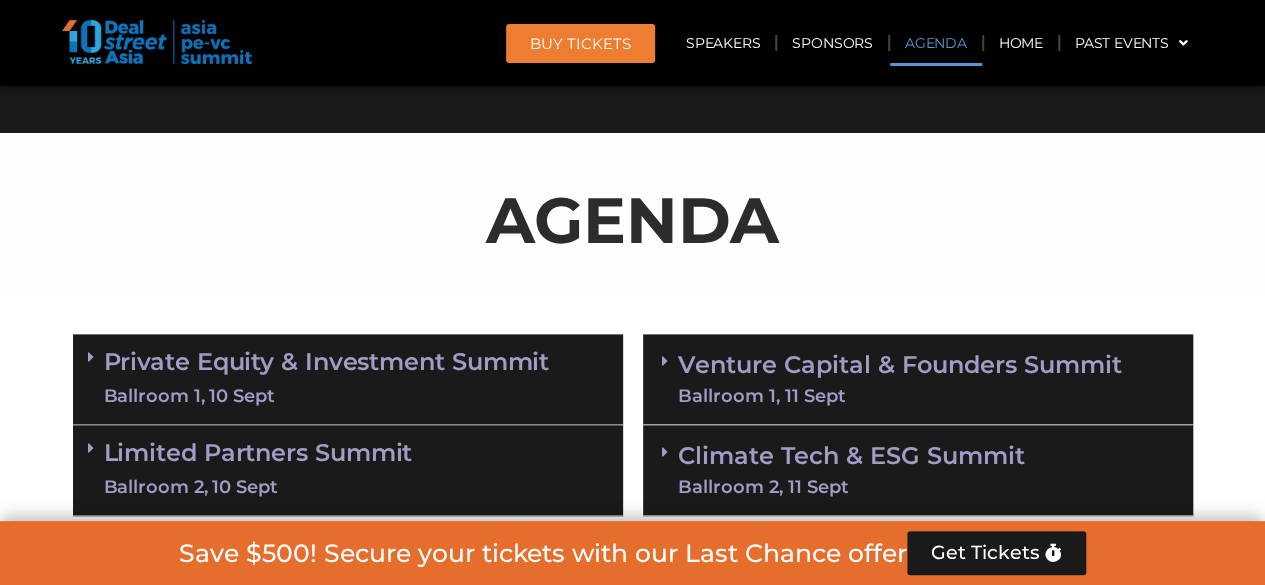 click on "Venture Capital & Founders​ Summit  Ballroom 1, 11 Sept" at bounding box center (900, 379) 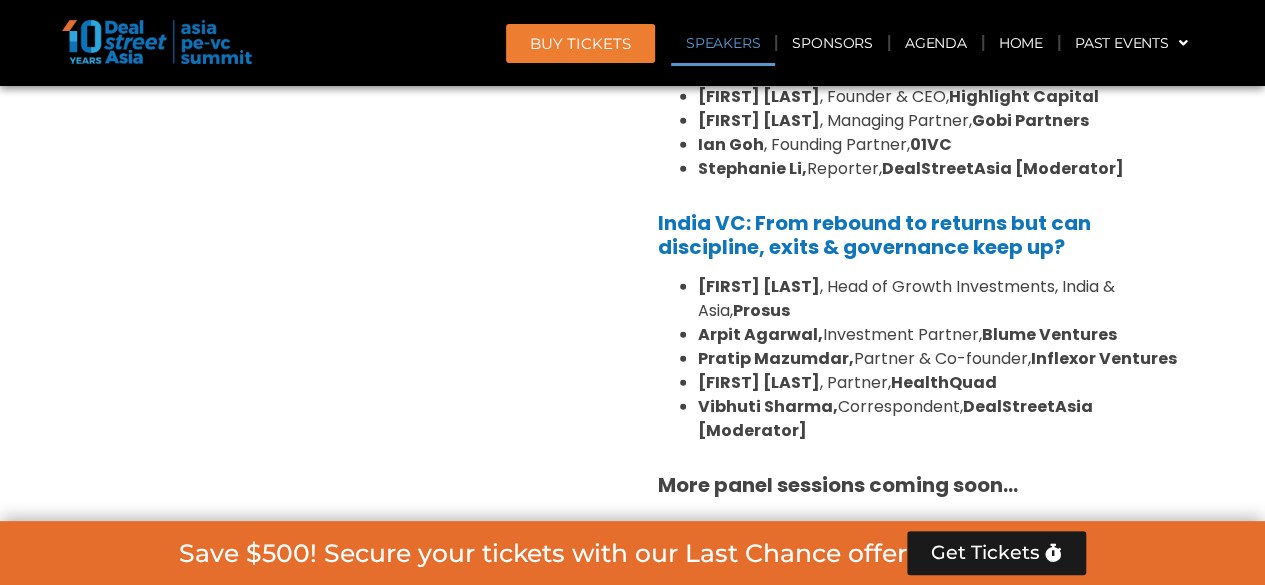 scroll, scrollTop: 2935, scrollLeft: 0, axis: vertical 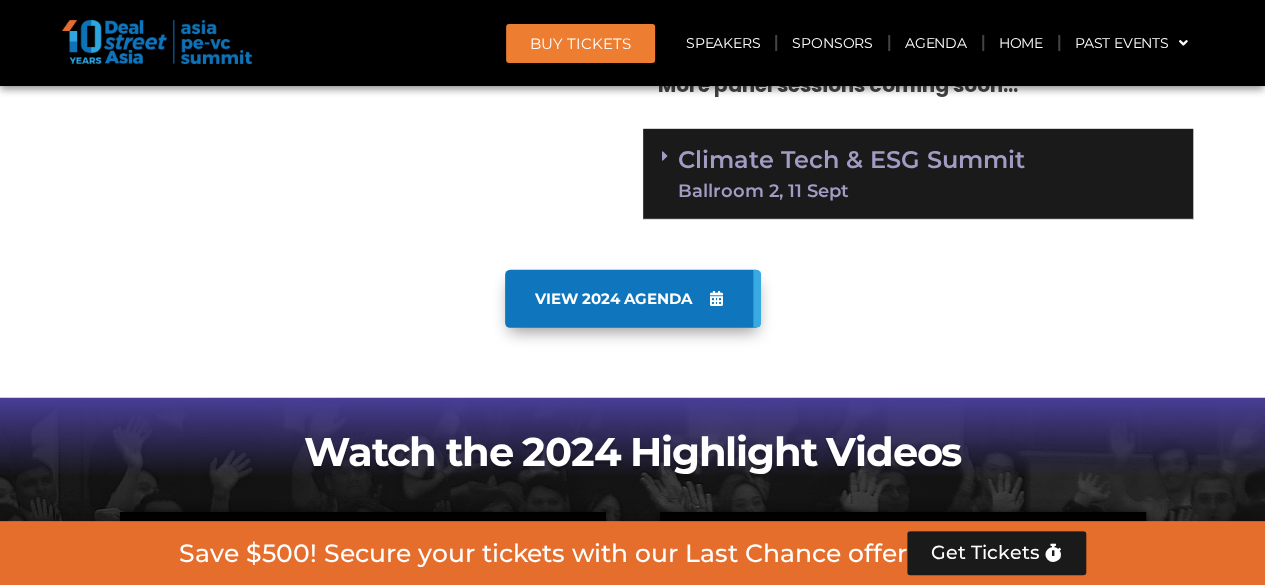 click on "Climate Tech & ESG Summit  Ballroom 2, 11 Sept" at bounding box center [918, 174] 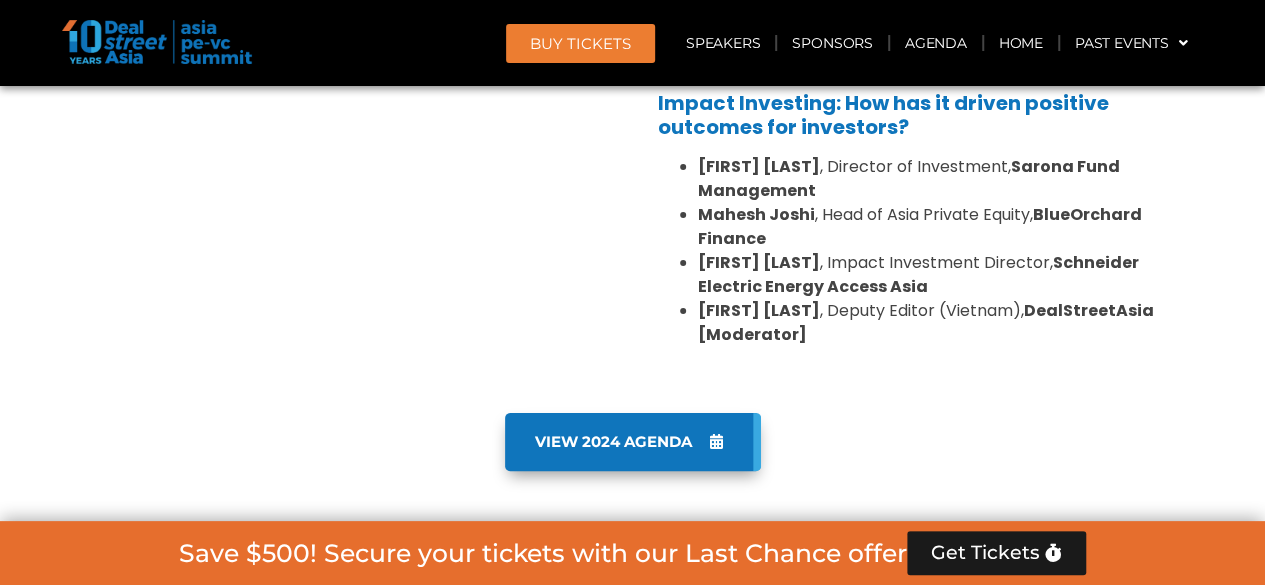 scroll, scrollTop: 3835, scrollLeft: 0, axis: vertical 